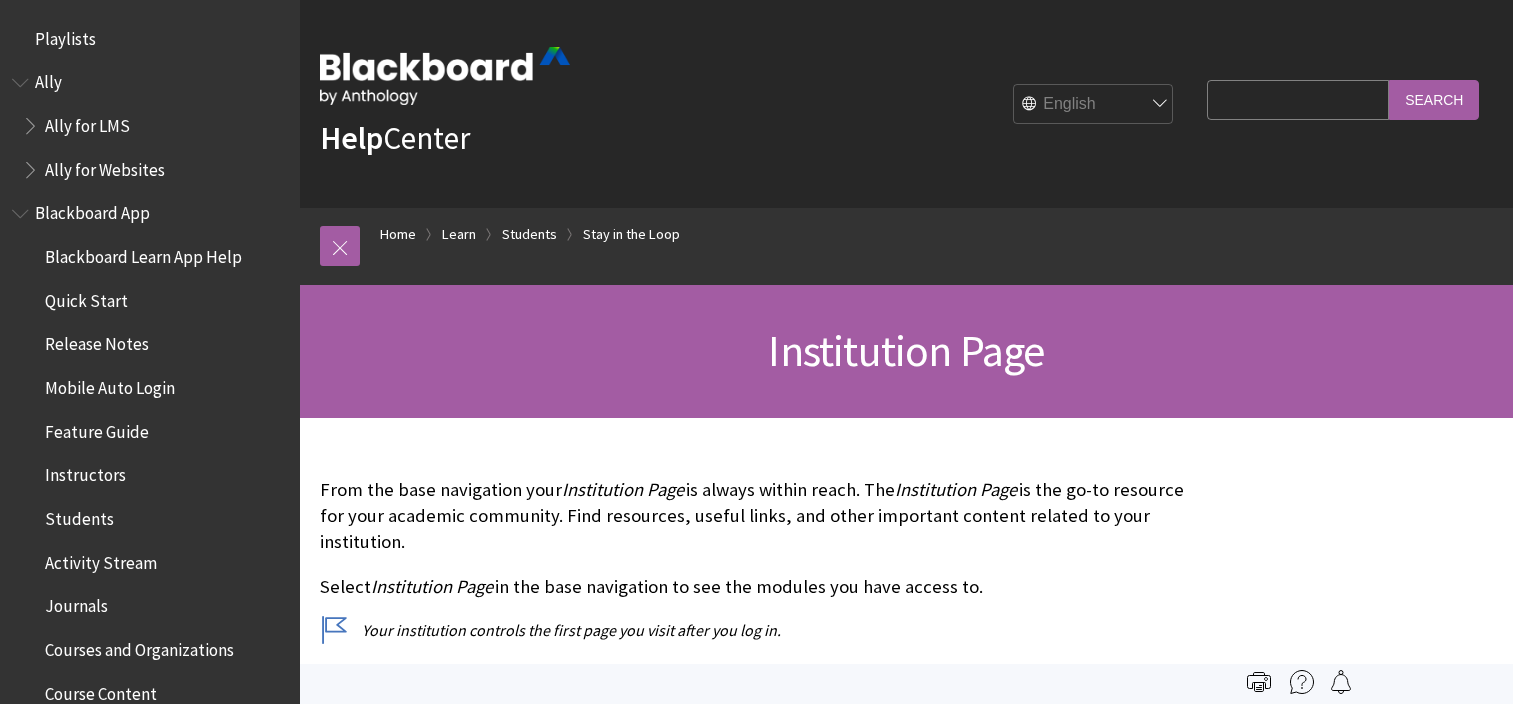 scroll, scrollTop: 0, scrollLeft: 0, axis: both 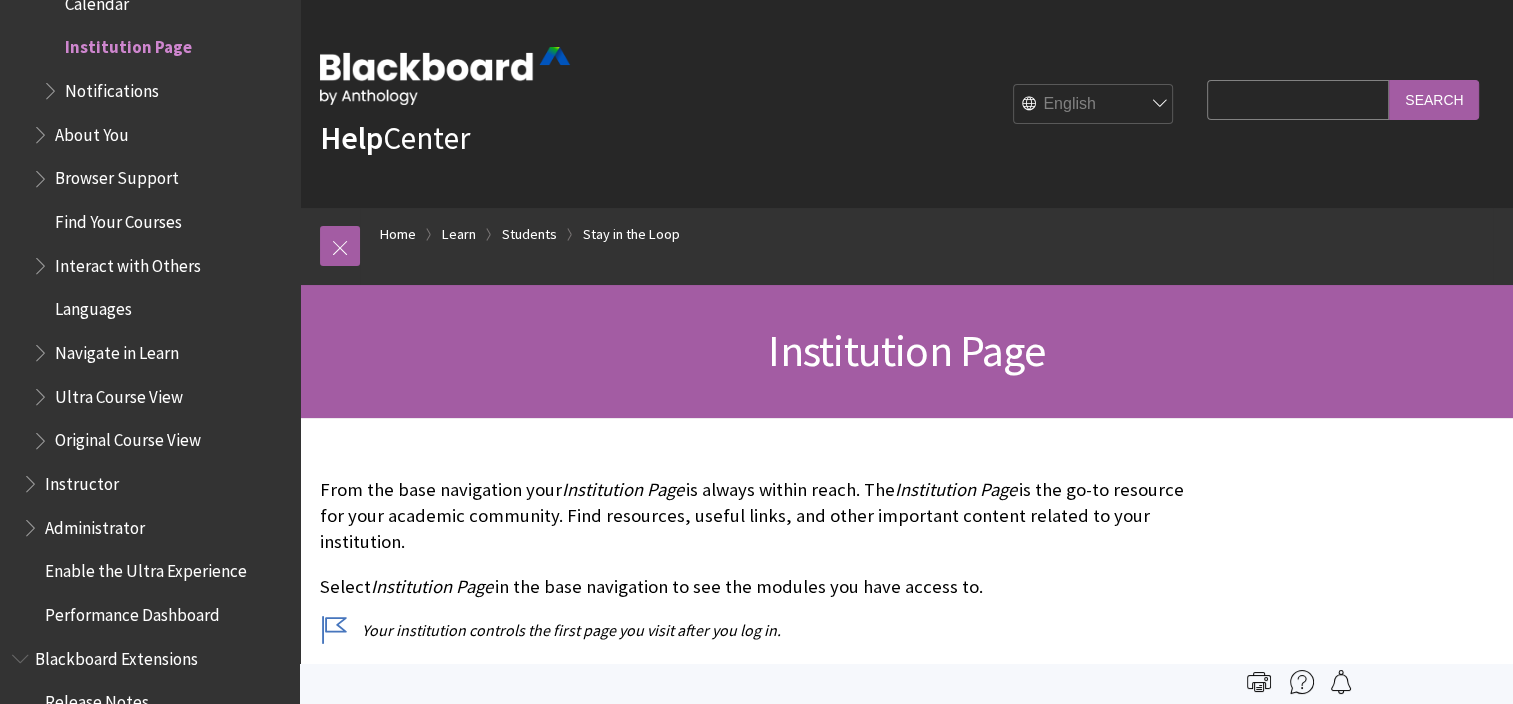 click on "Search Query" at bounding box center [1298, 99] 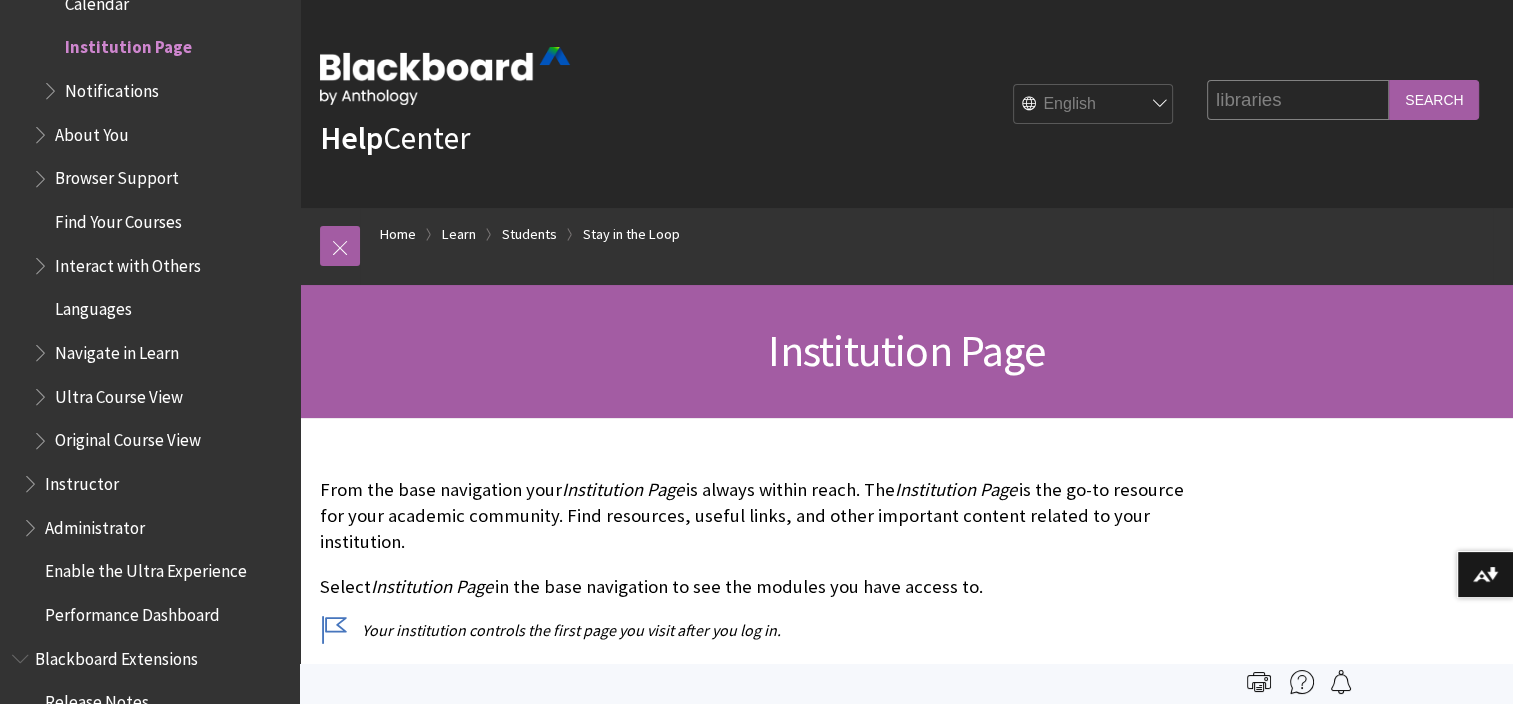 type on "libraries" 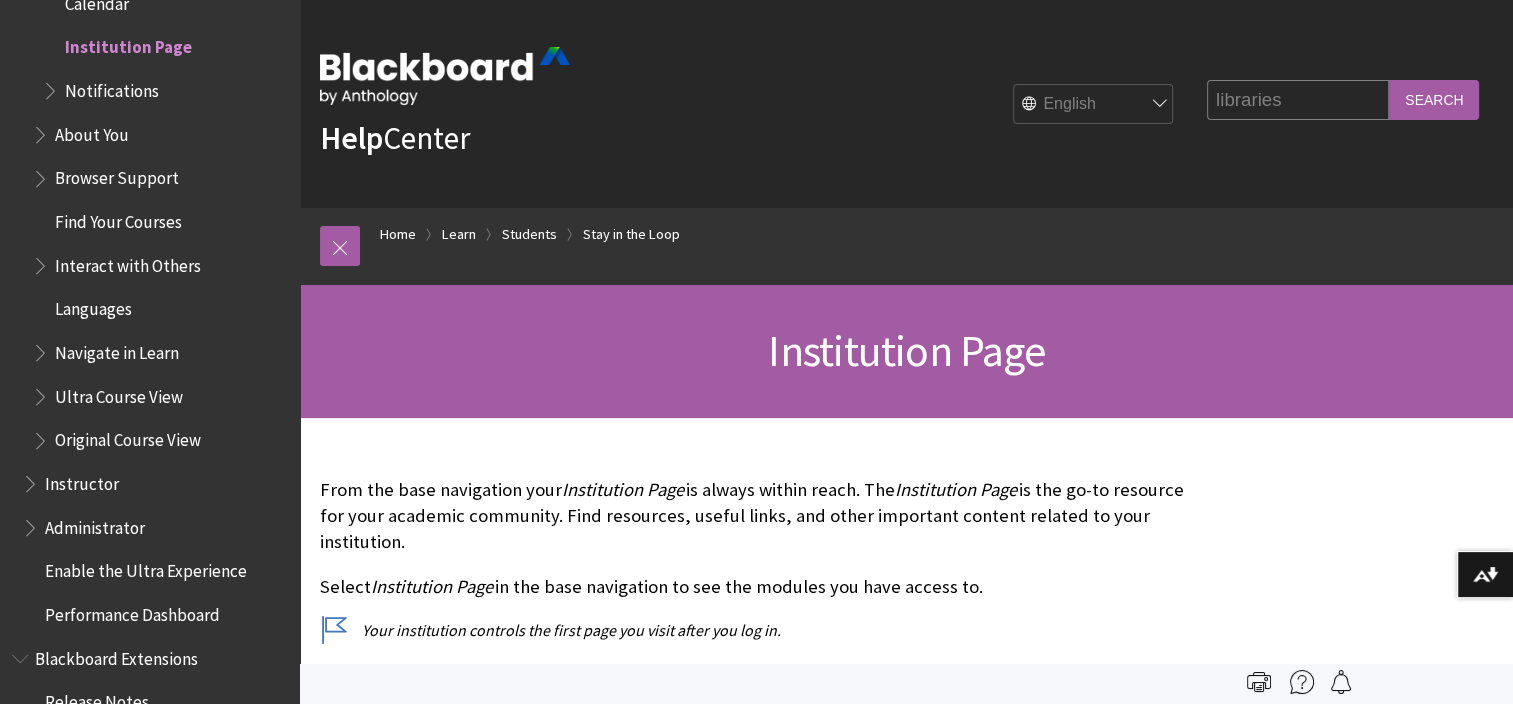 click on "Search" at bounding box center [1434, 99] 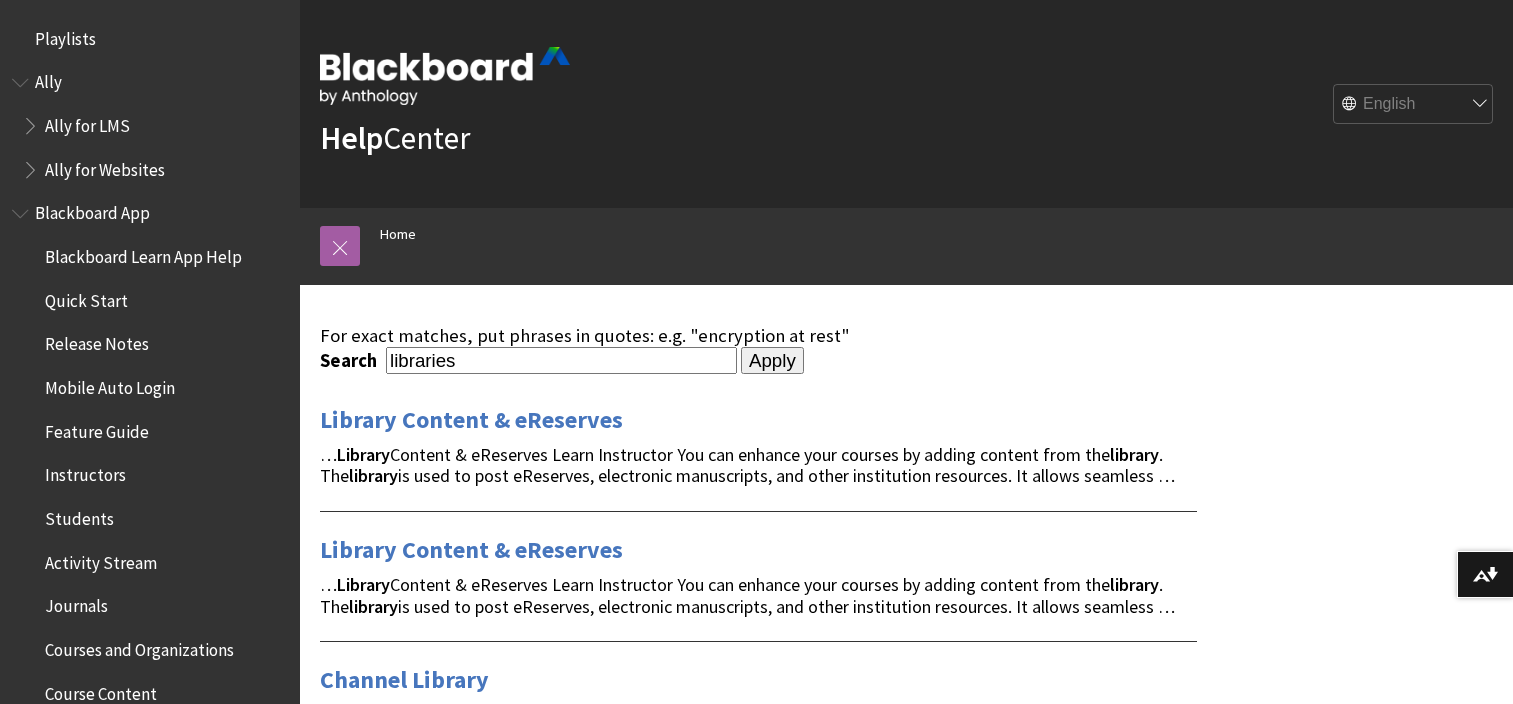 scroll, scrollTop: 0, scrollLeft: 0, axis: both 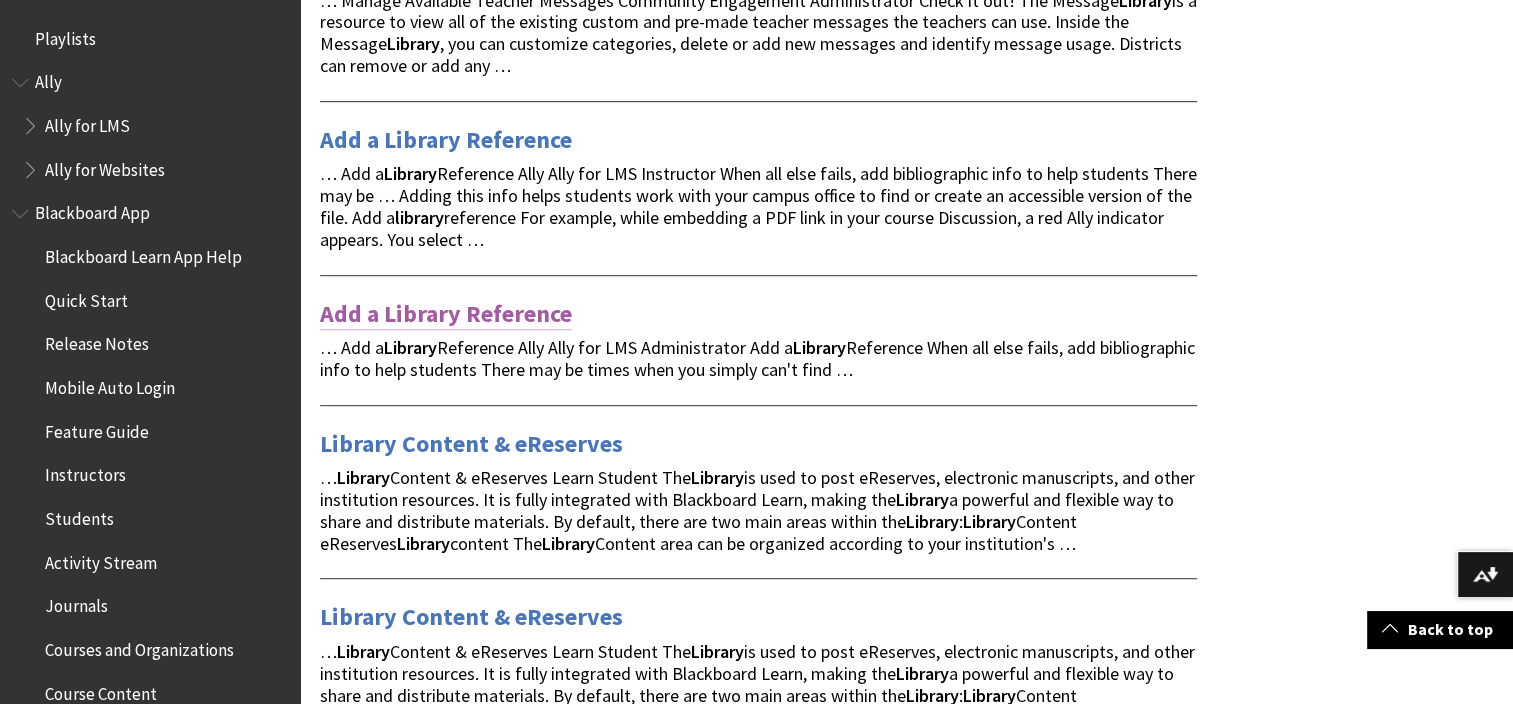 click on "Add a Library Reference" at bounding box center (446, 314) 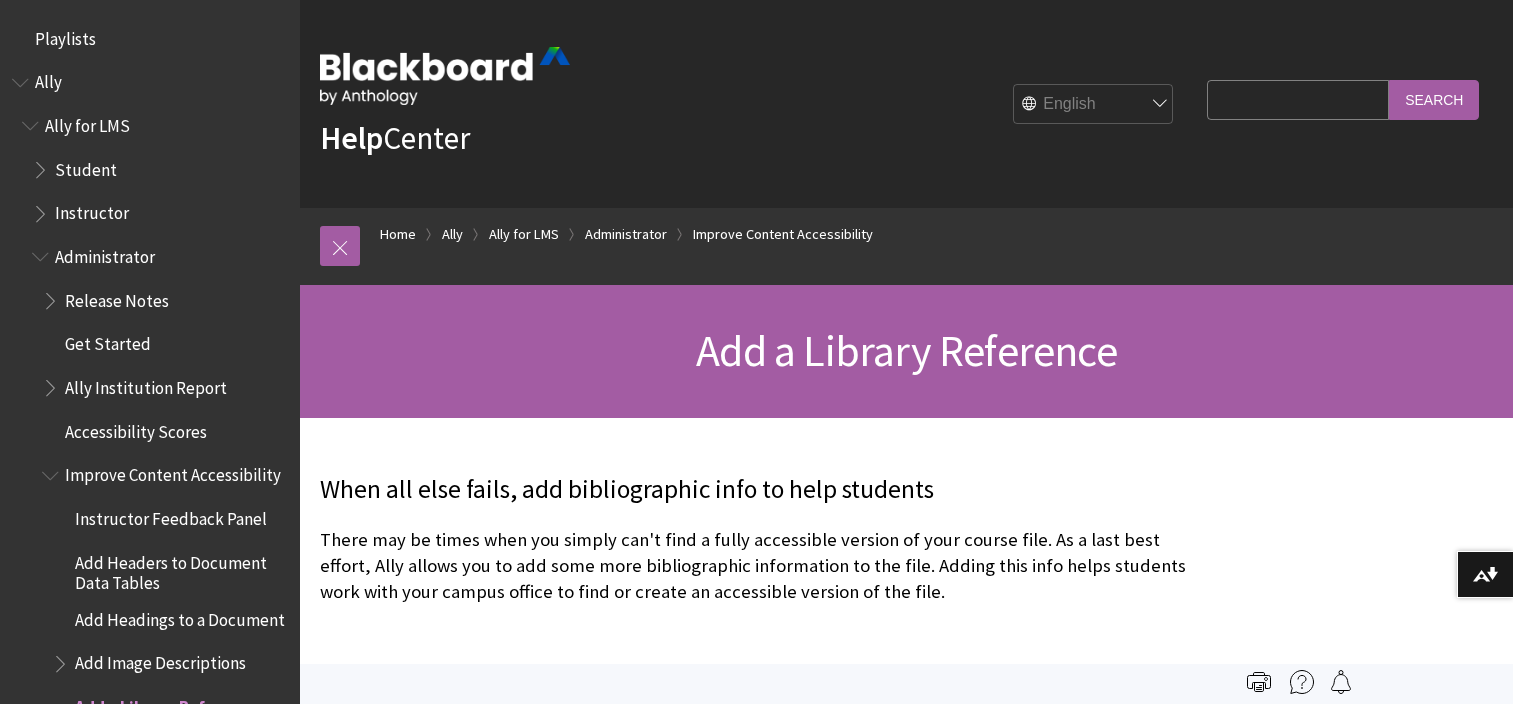 scroll, scrollTop: 0, scrollLeft: 0, axis: both 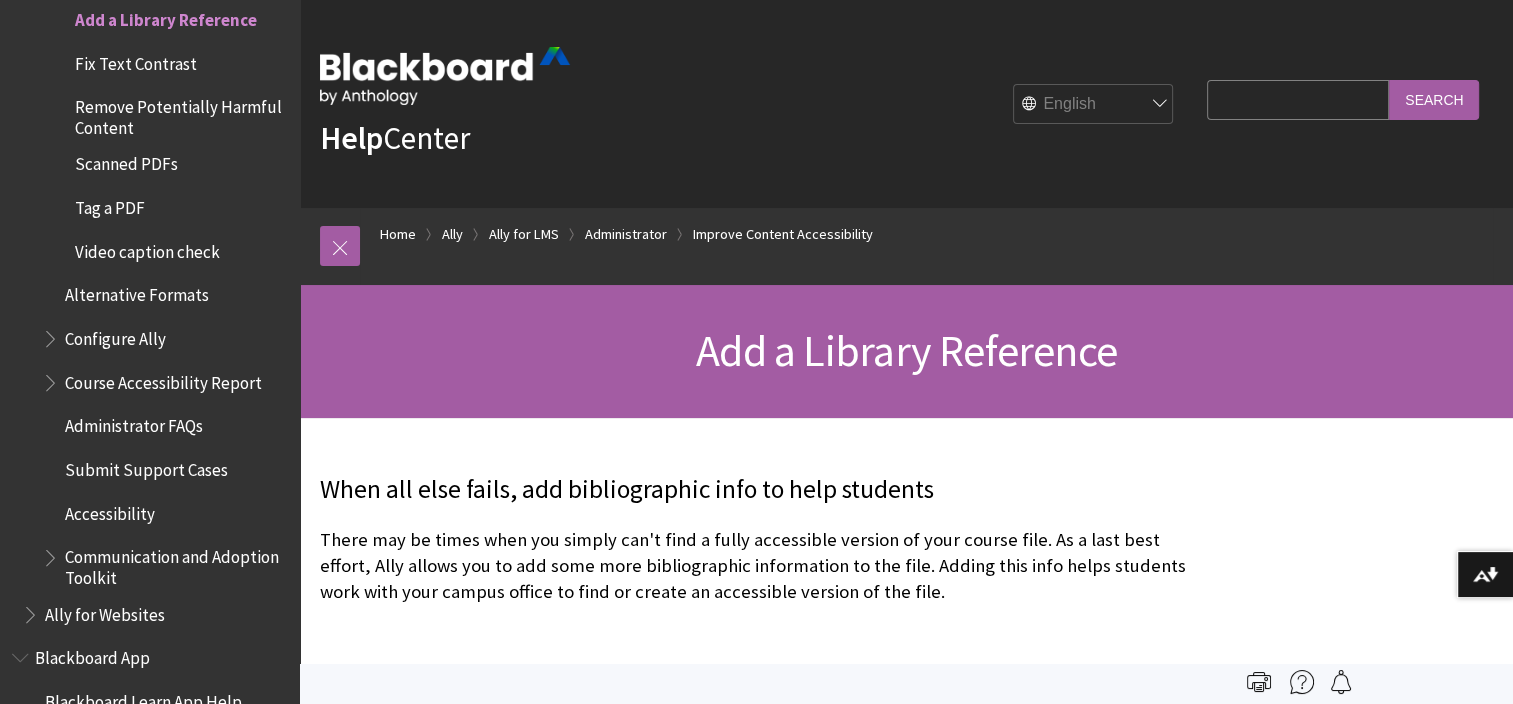 click on "Search Query" at bounding box center [1298, 99] 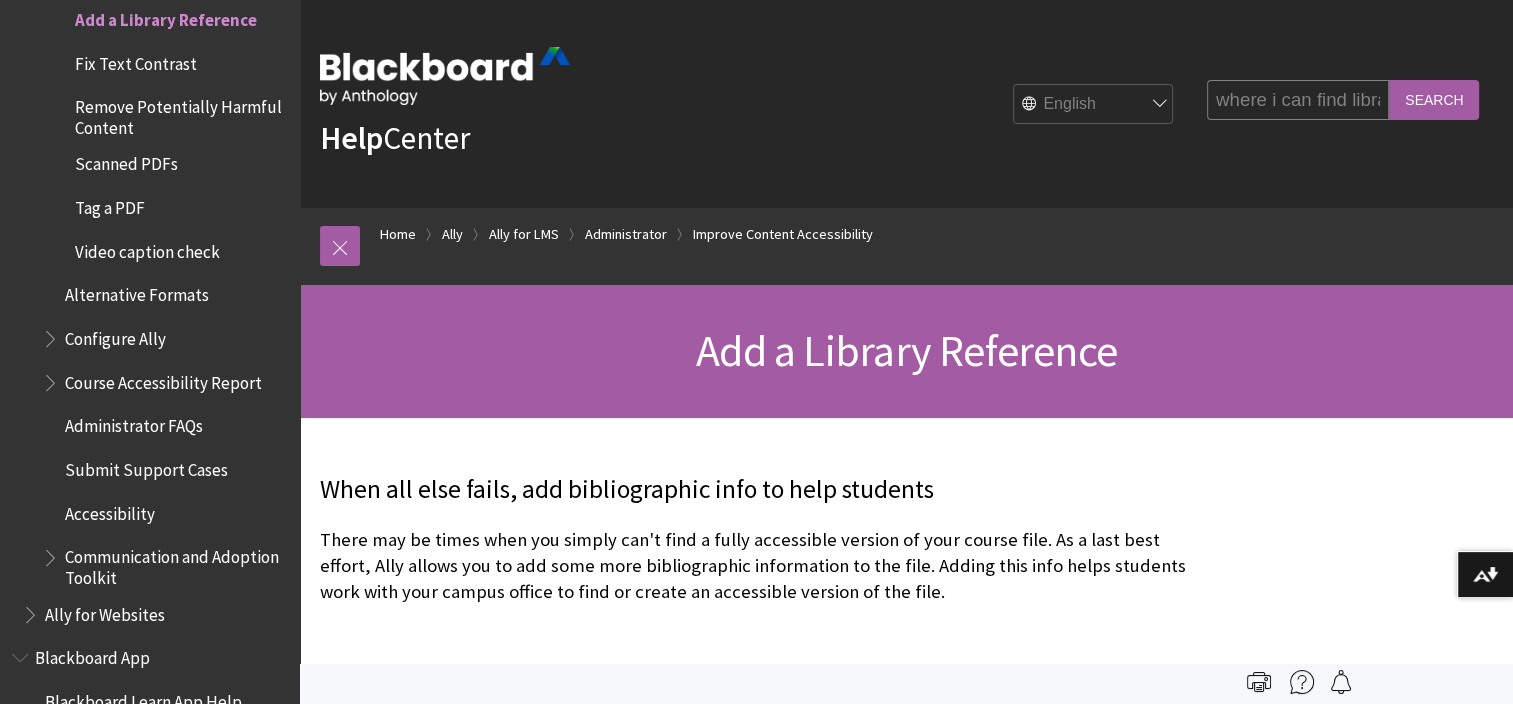 scroll, scrollTop: 0, scrollLeft: 7, axis: horizontal 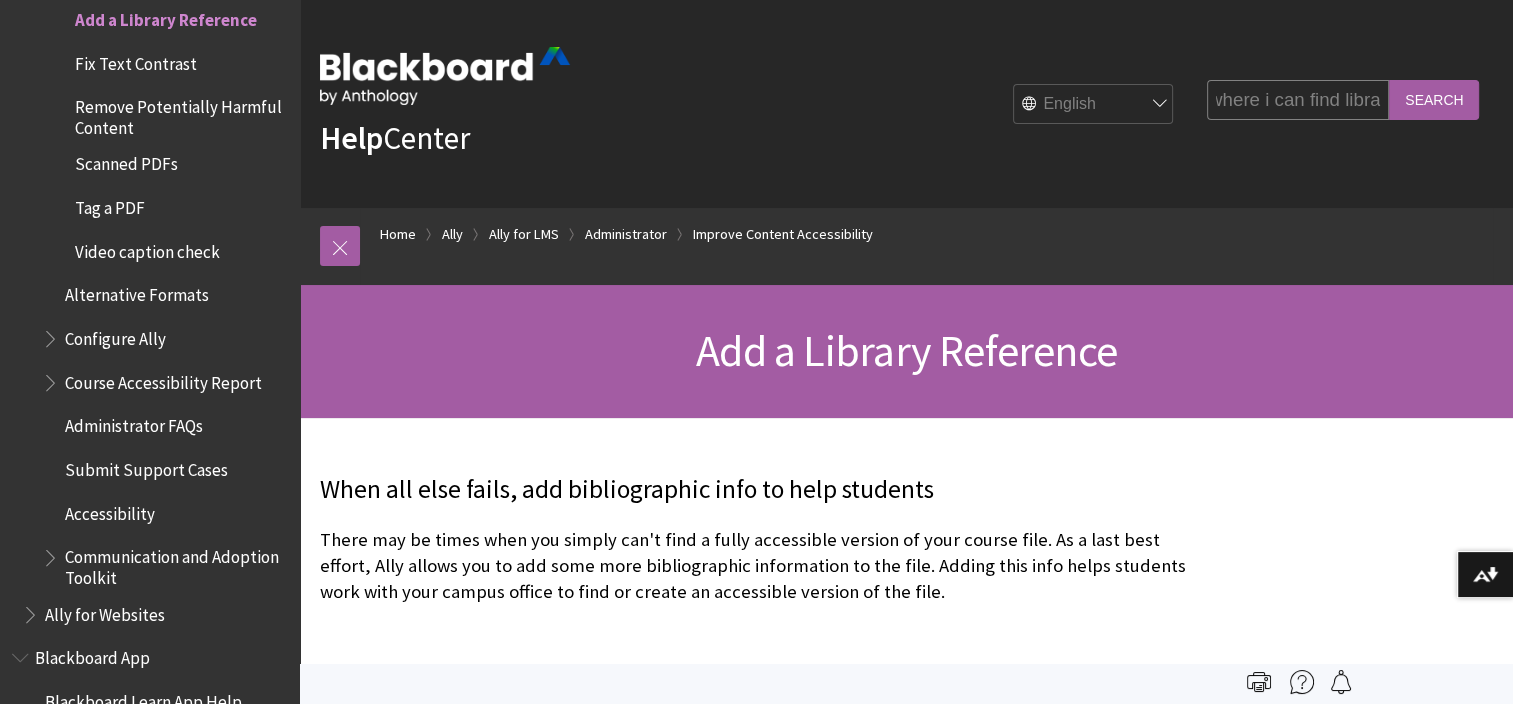 type on "where i can find libraby" 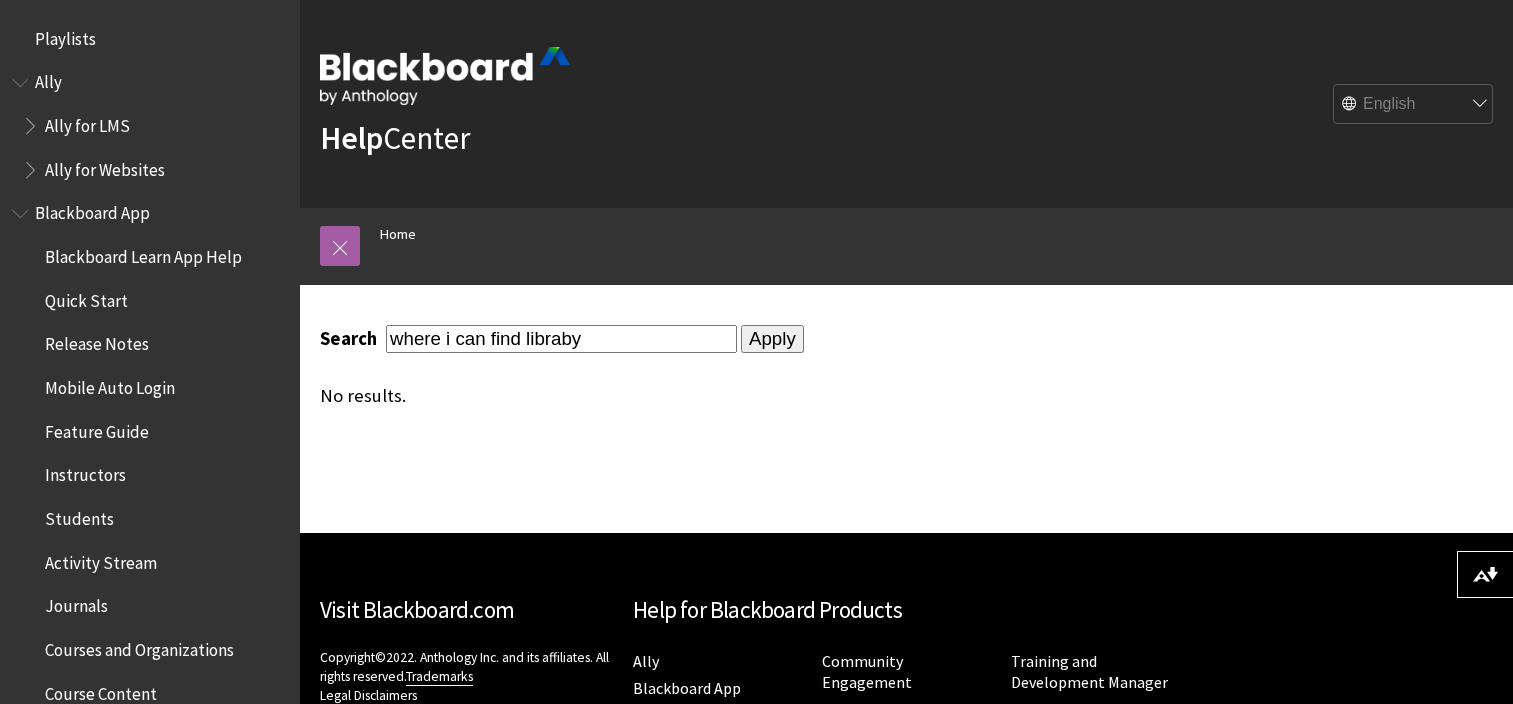 scroll, scrollTop: 0, scrollLeft: 0, axis: both 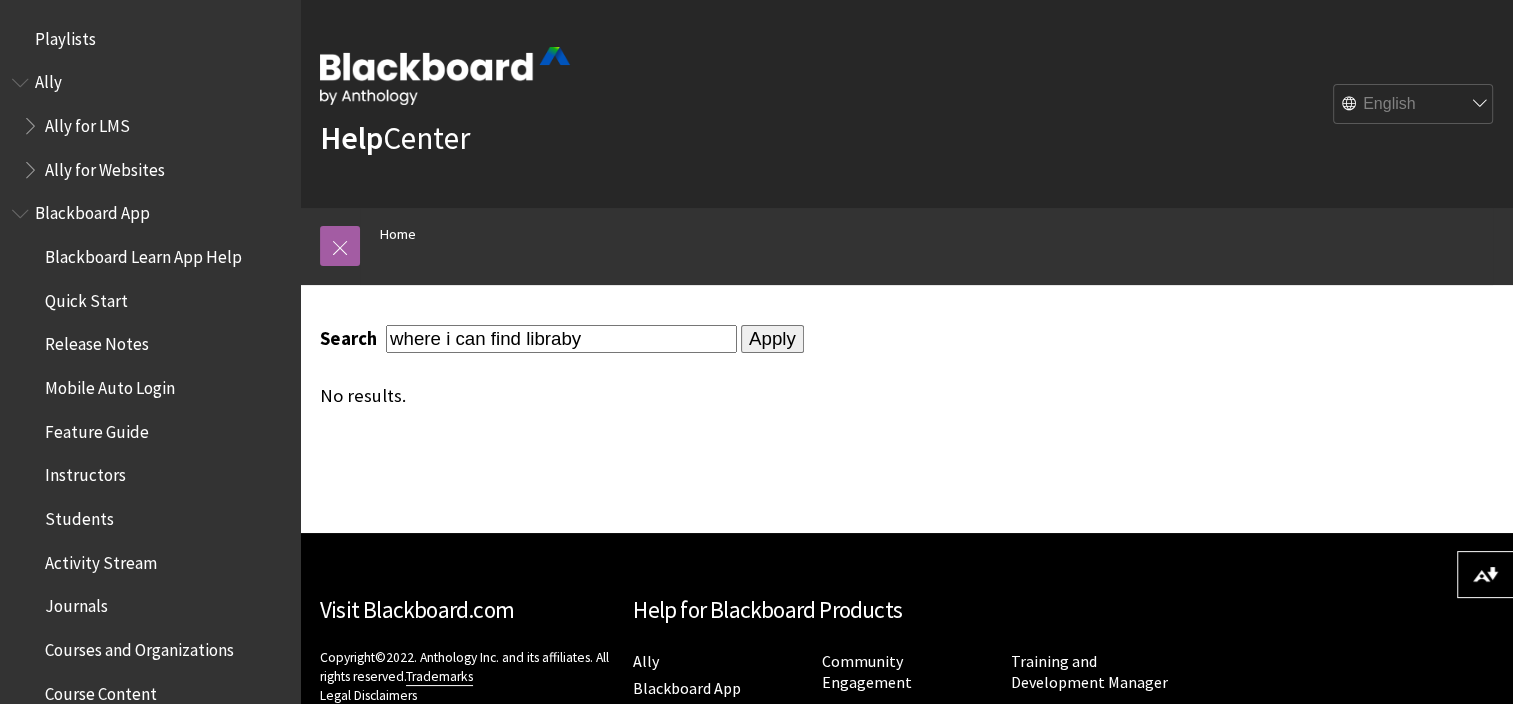 drag, startPoint x: 0, startPoint y: 0, endPoint x: 676, endPoint y: 341, distance: 757.1374 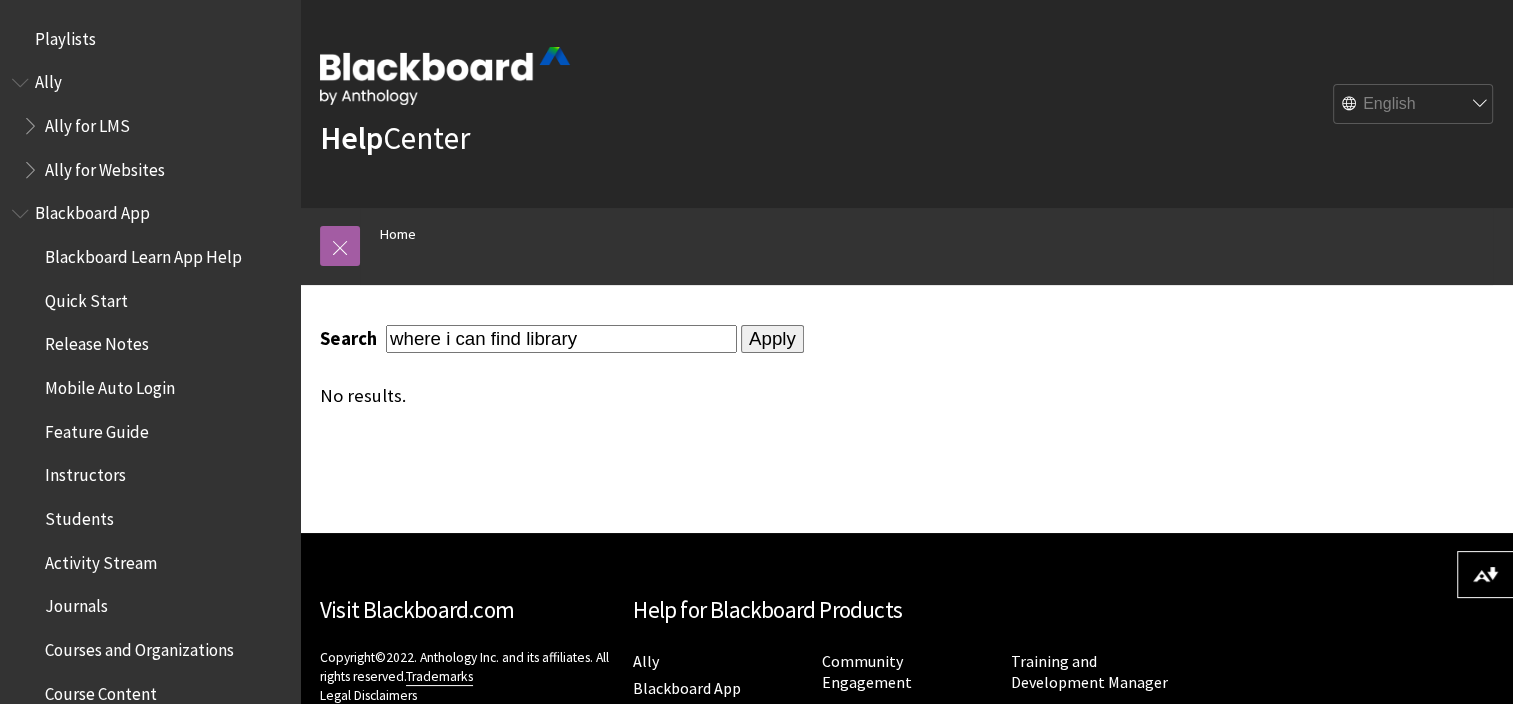 type on "where i can find library" 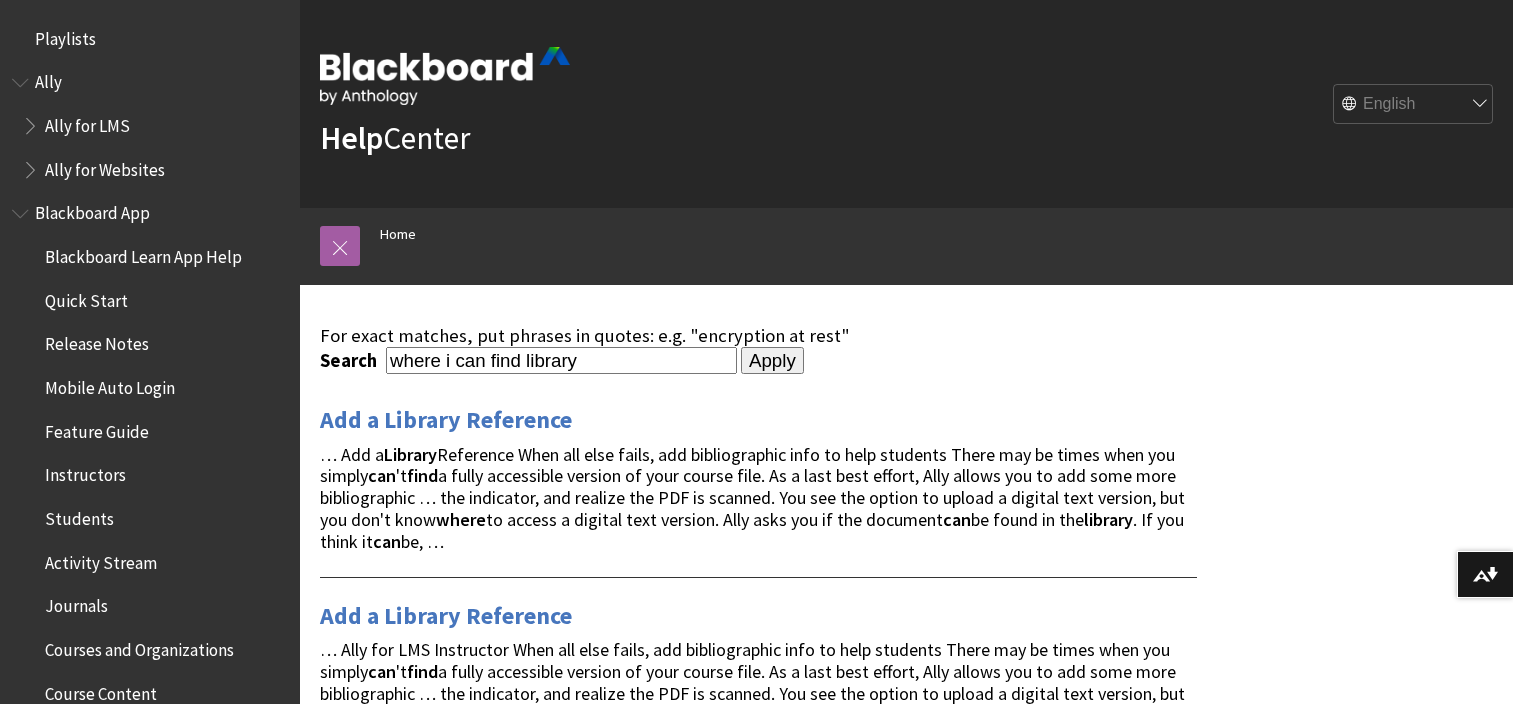 scroll, scrollTop: 0, scrollLeft: 0, axis: both 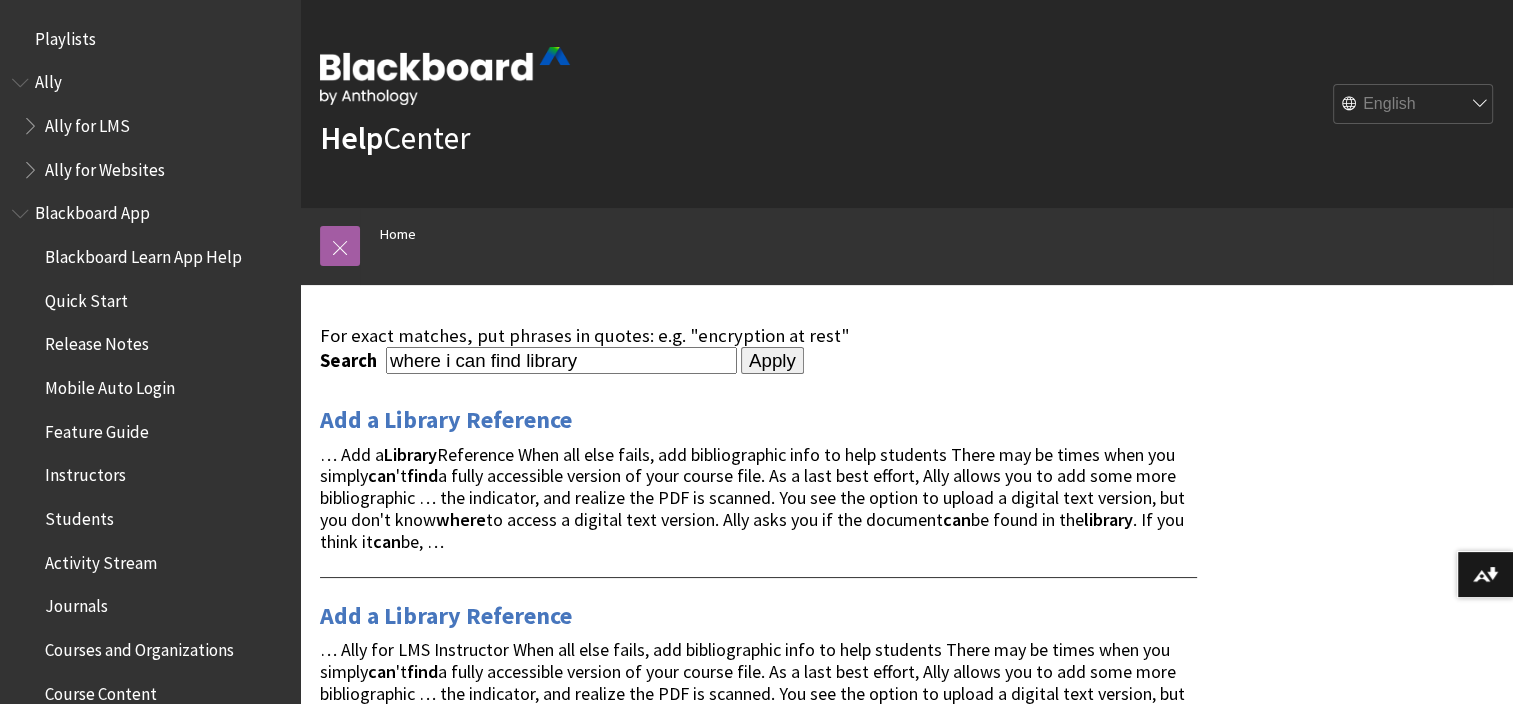 click on "where i can find library" at bounding box center [561, 360] 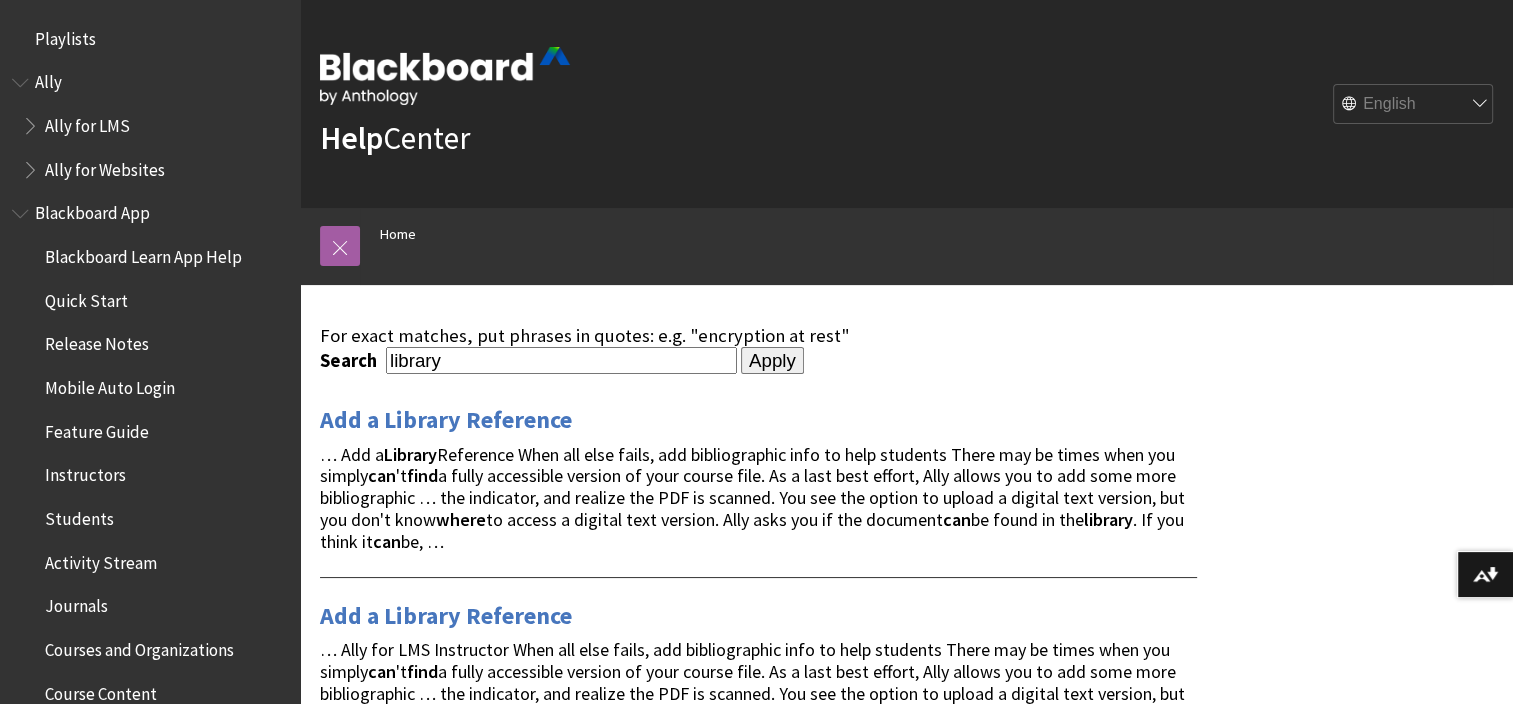 type on "library" 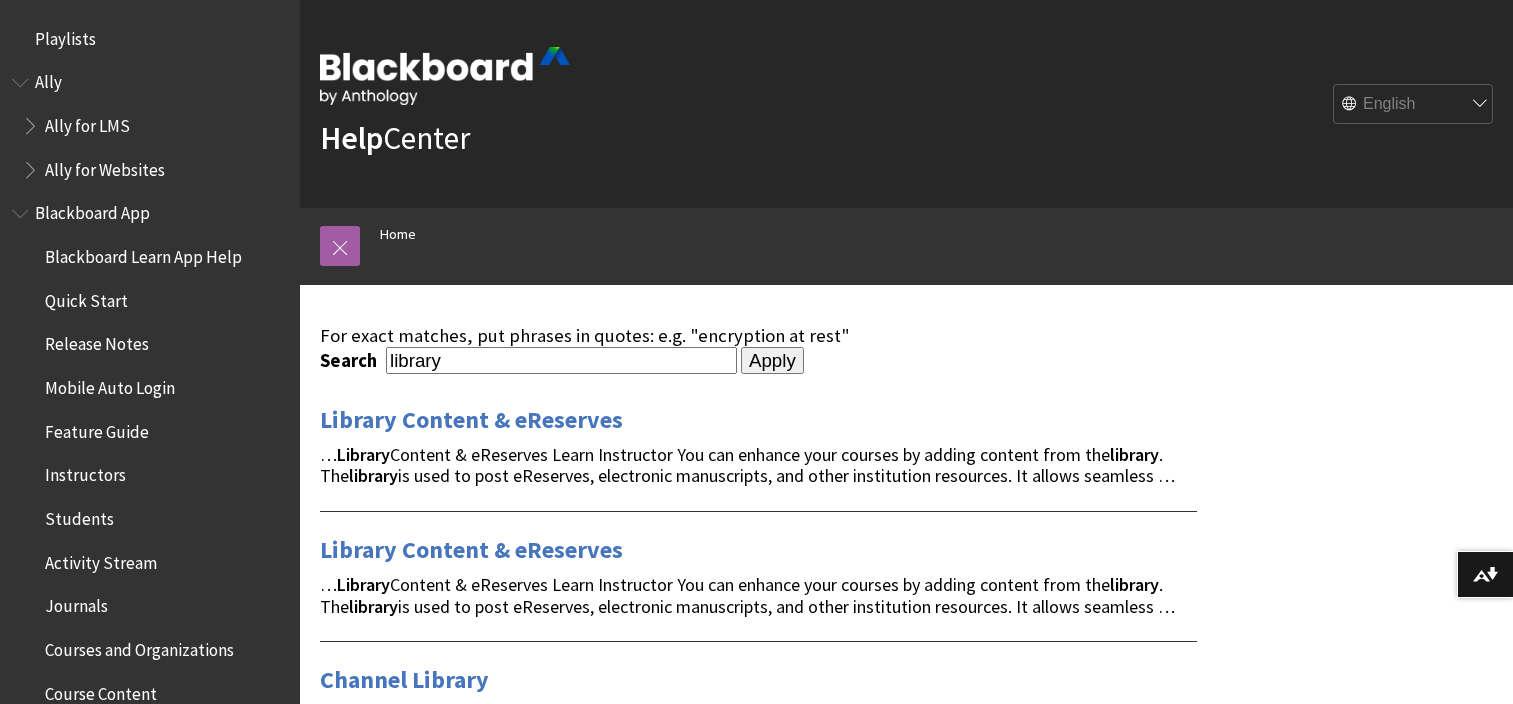 scroll, scrollTop: 0, scrollLeft: 0, axis: both 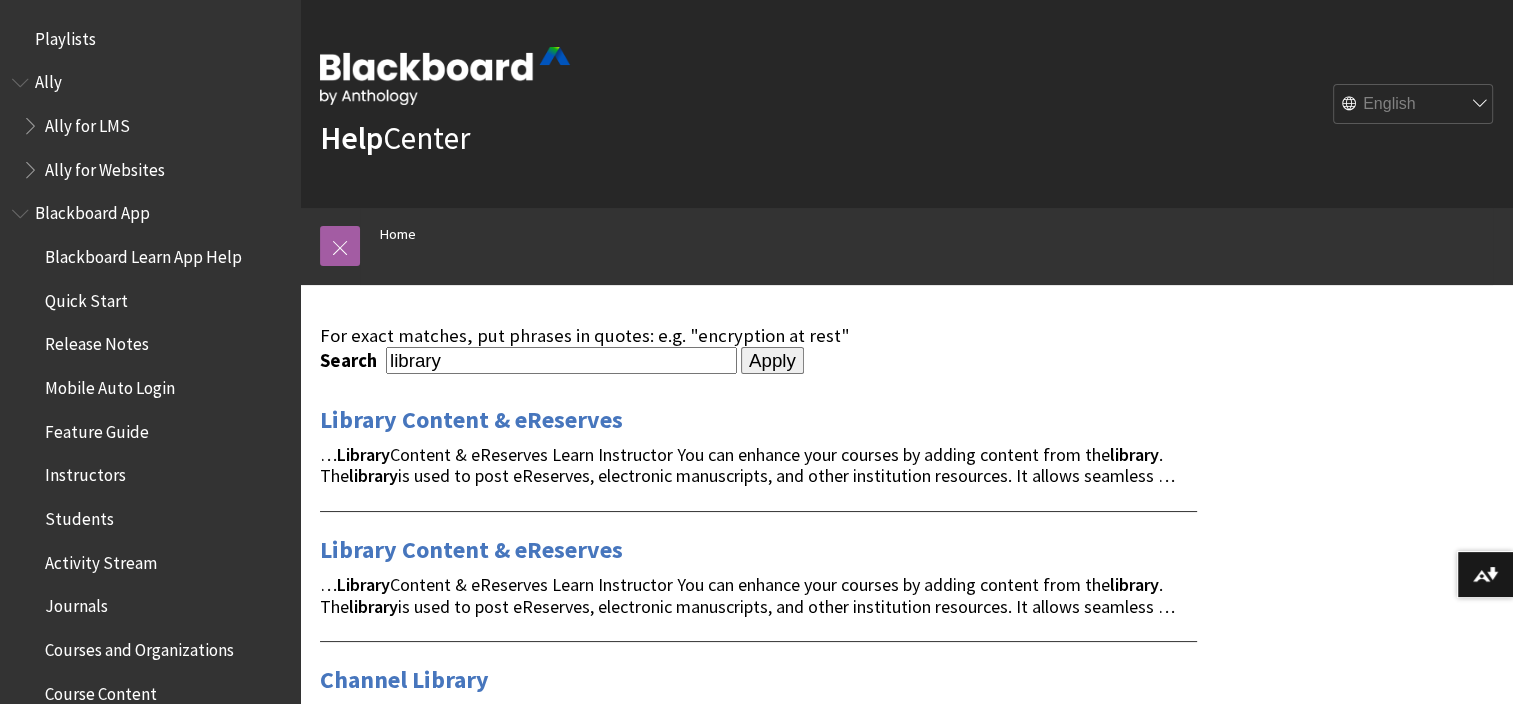 click on "Library Content & eReserves" at bounding box center [758, 420] 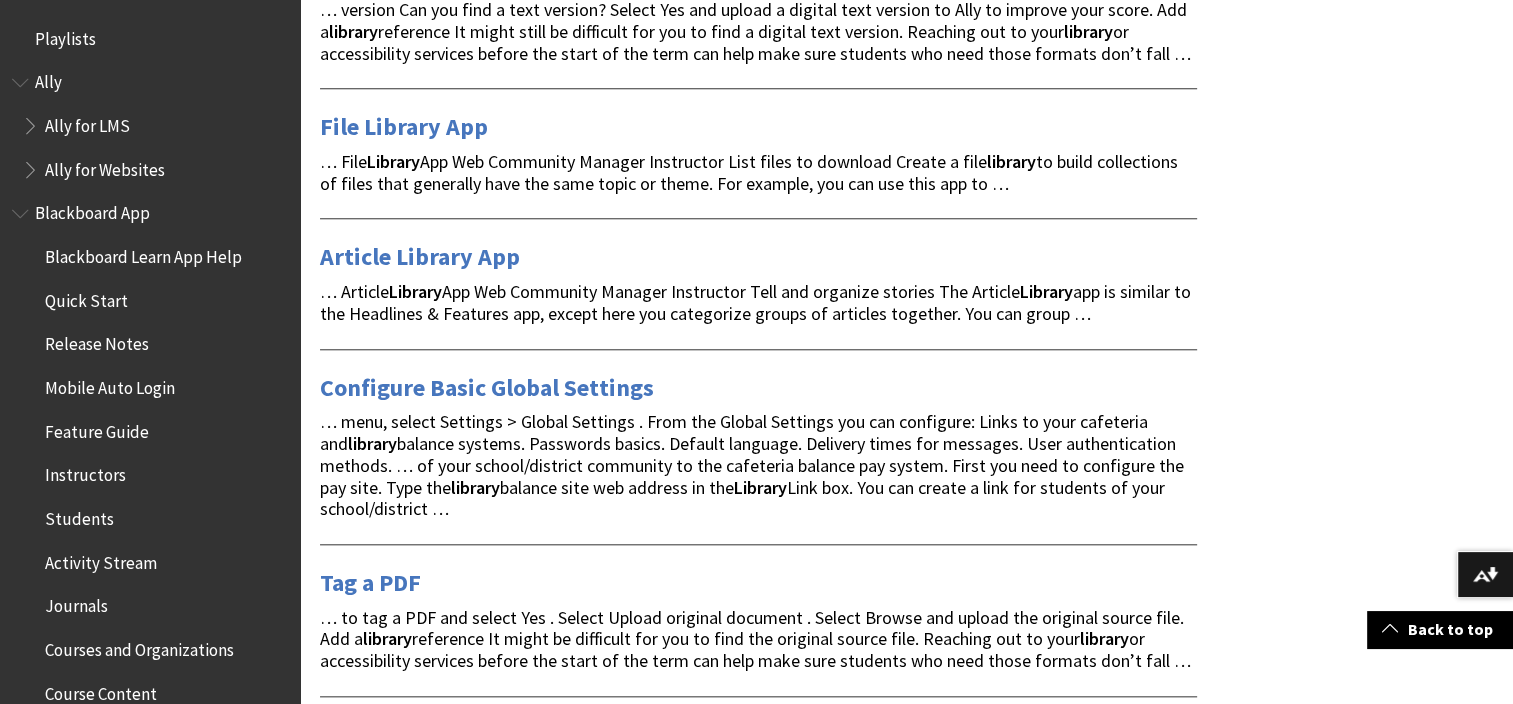 scroll, scrollTop: 1880, scrollLeft: 0, axis: vertical 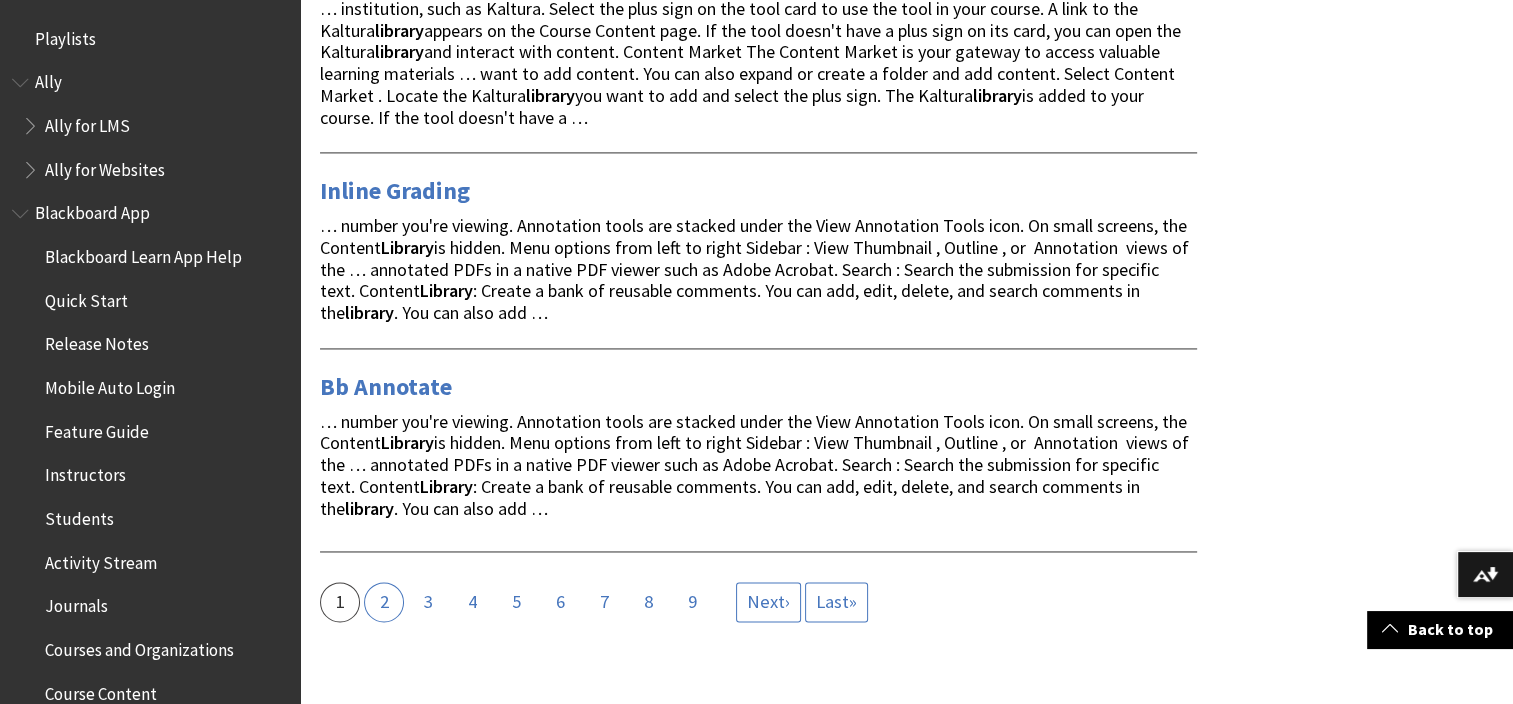 click on "Page
2" at bounding box center (384, 602) 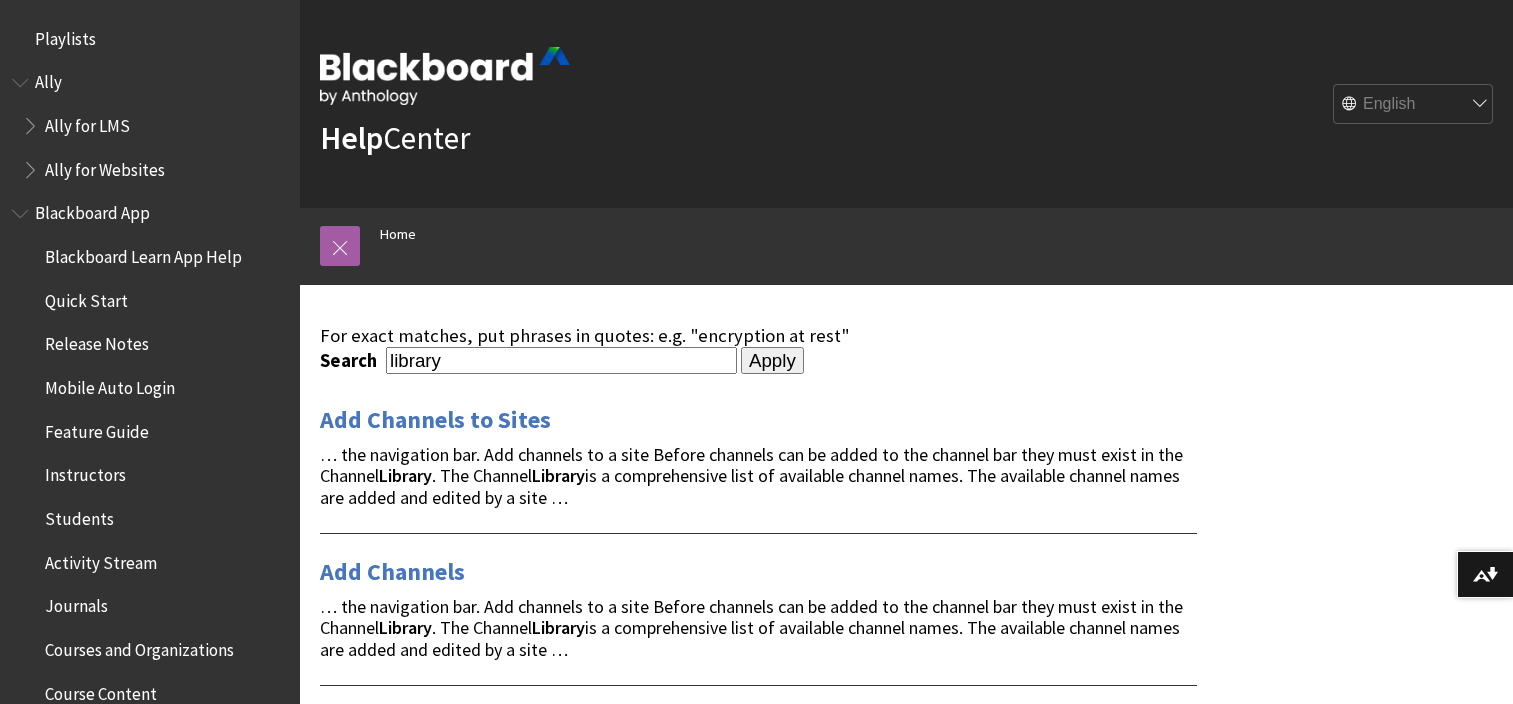 scroll, scrollTop: 0, scrollLeft: 0, axis: both 